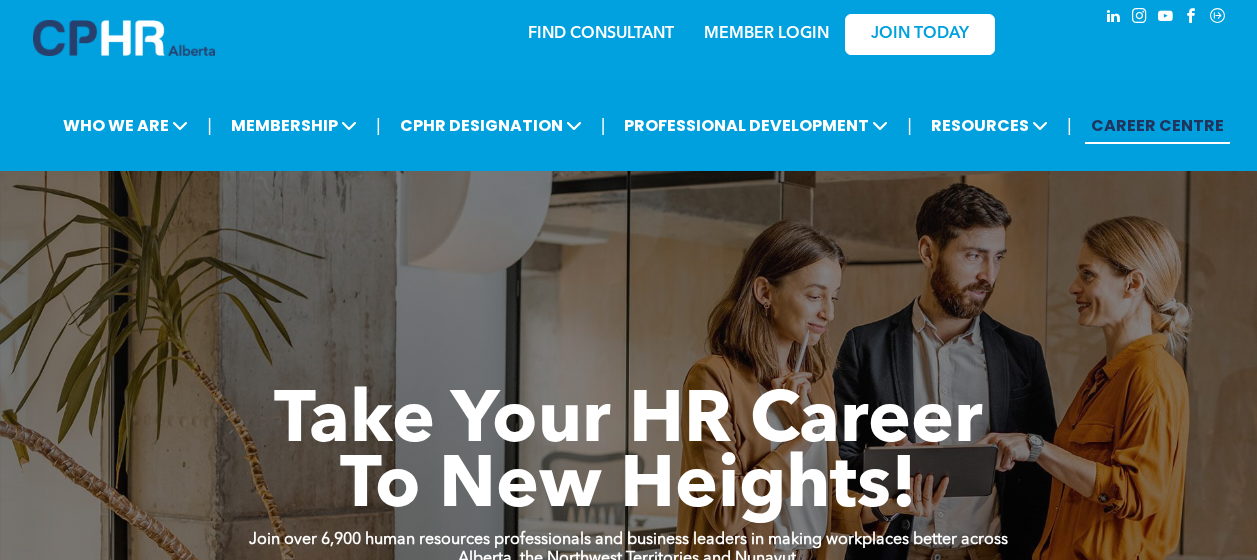 scroll, scrollTop: 0, scrollLeft: 0, axis: both 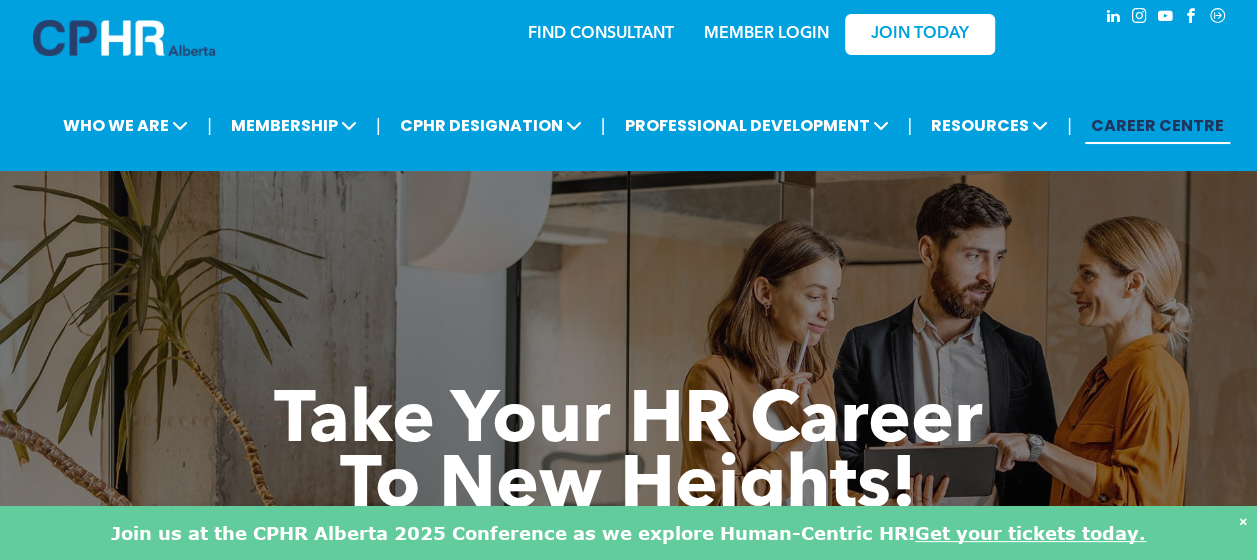 click on "﻿MEMBER LOGIN" at bounding box center (766, 28) 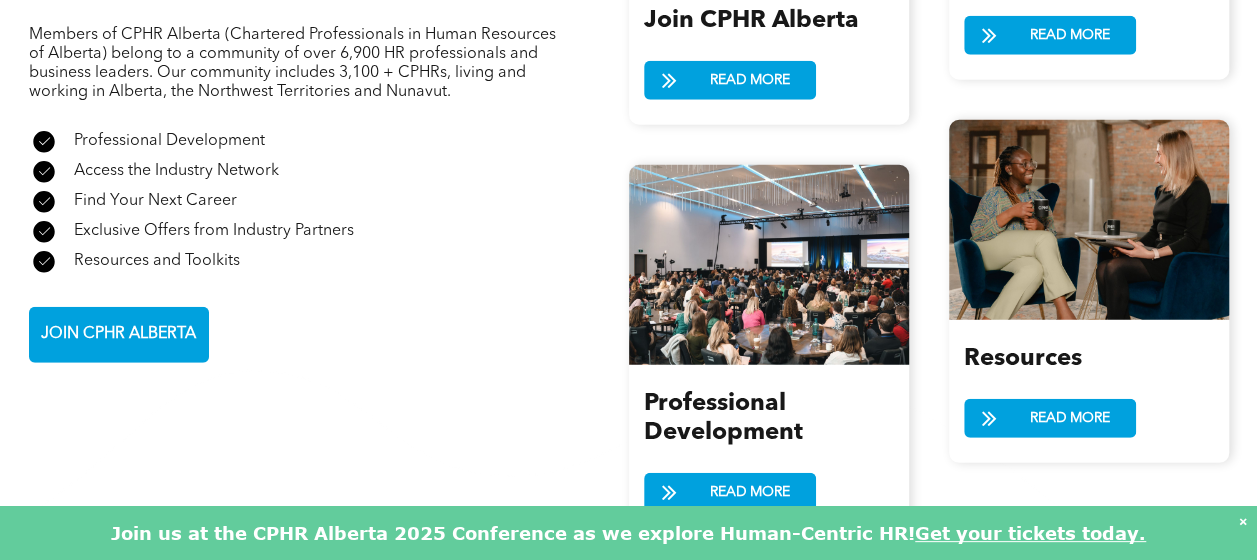 scroll, scrollTop: 2570, scrollLeft: 0, axis: vertical 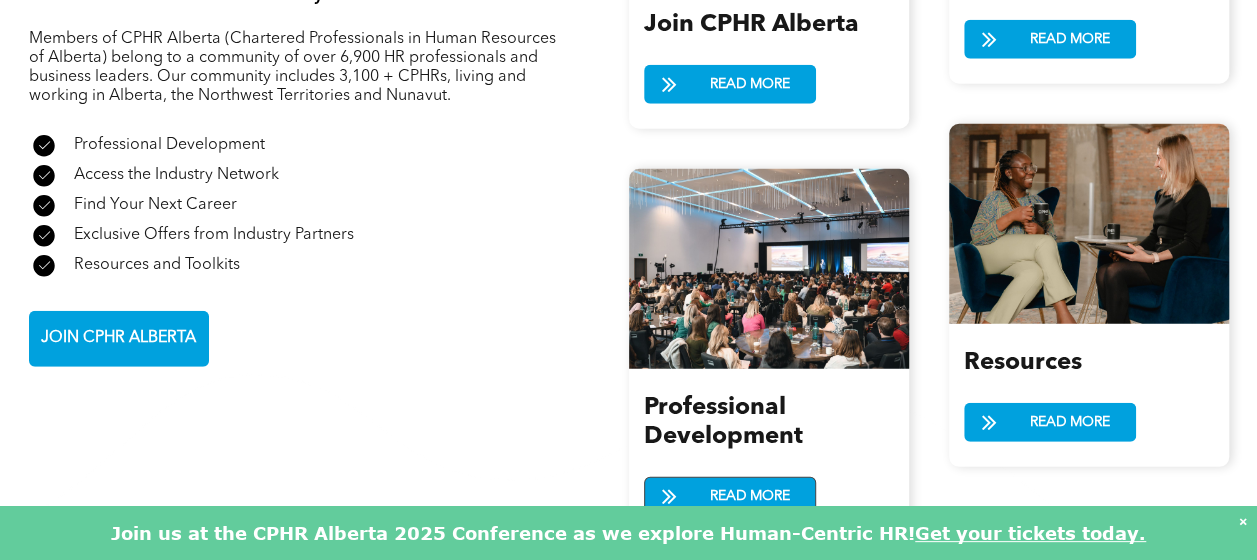 click at bounding box center (670, 497) 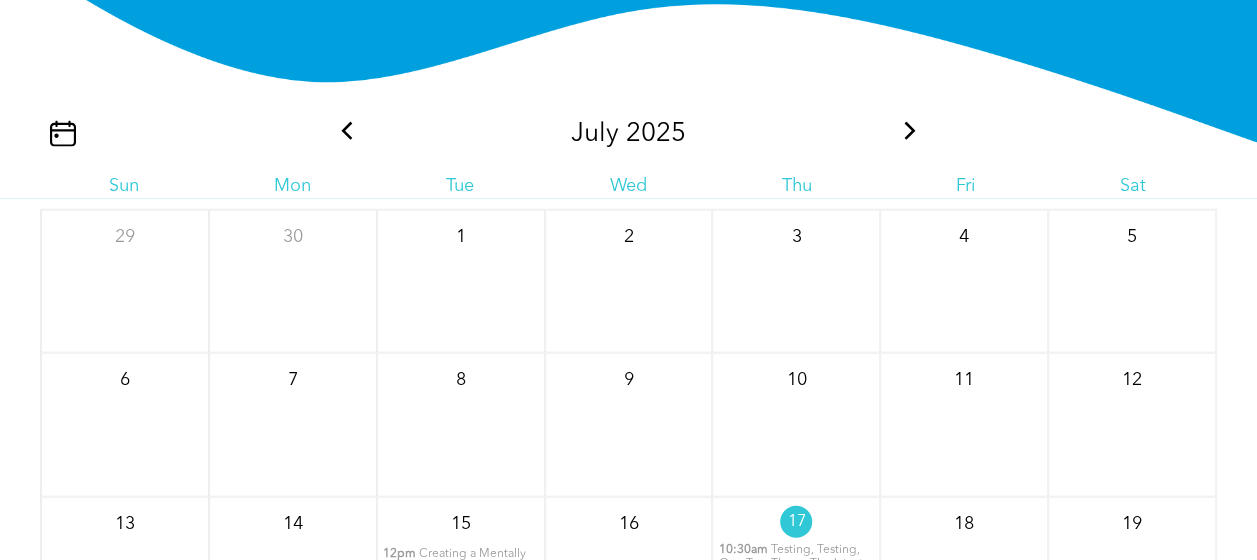 scroll, scrollTop: 2144, scrollLeft: 0, axis: vertical 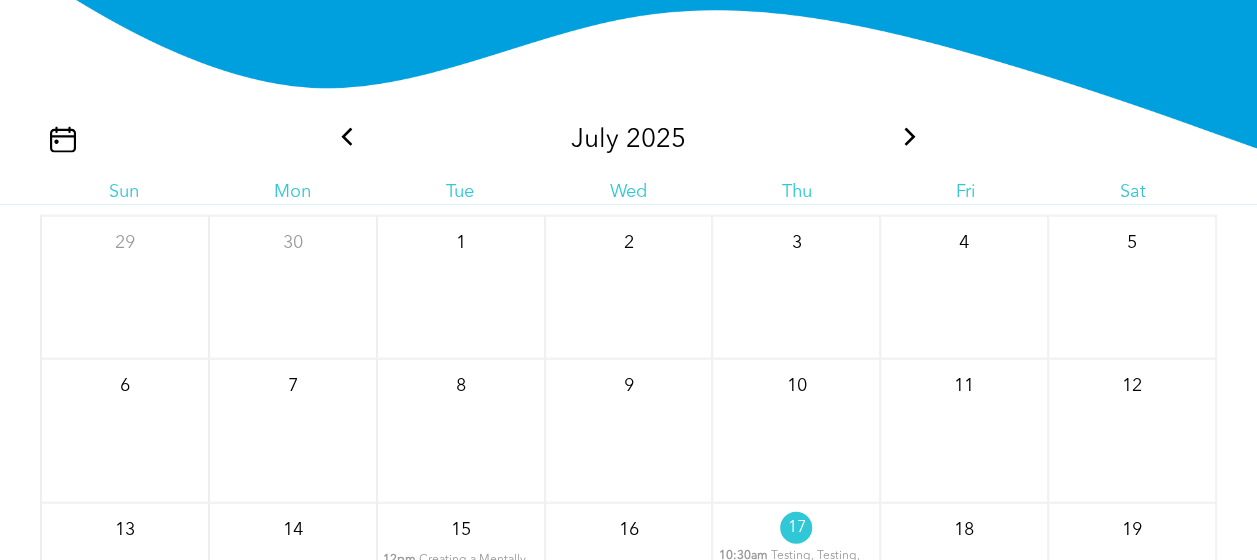click at bounding box center (910, 140) 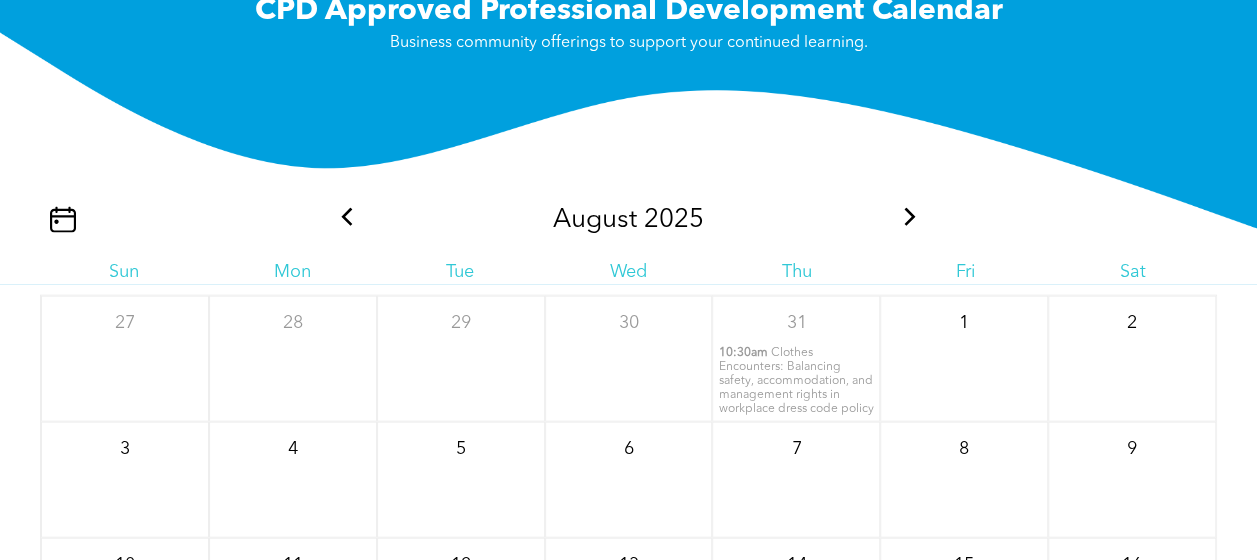 scroll, scrollTop: 1938, scrollLeft: 0, axis: vertical 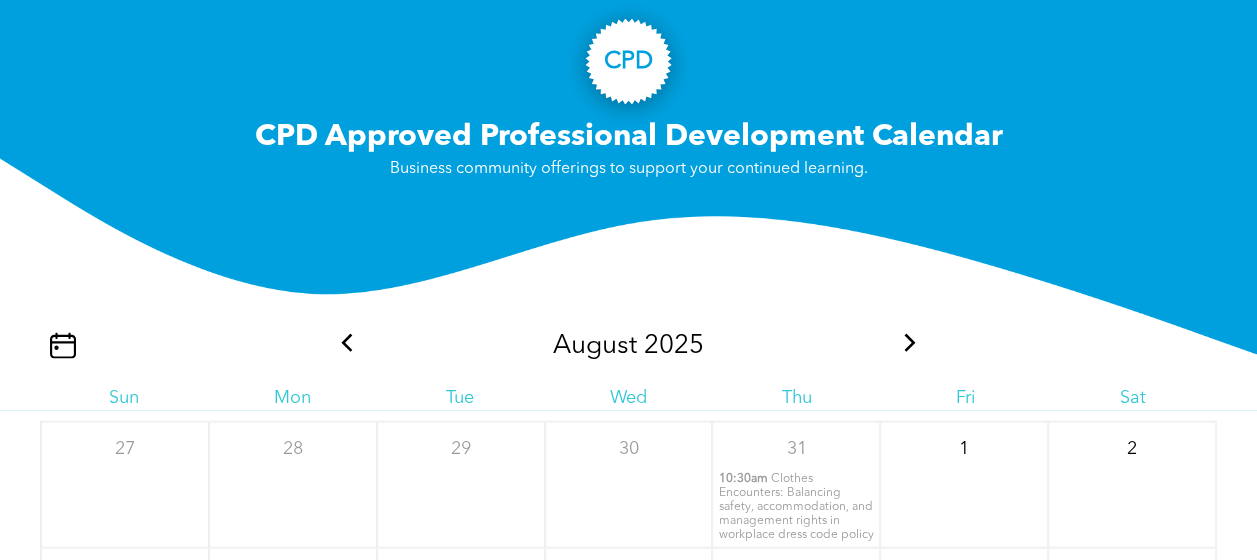 click 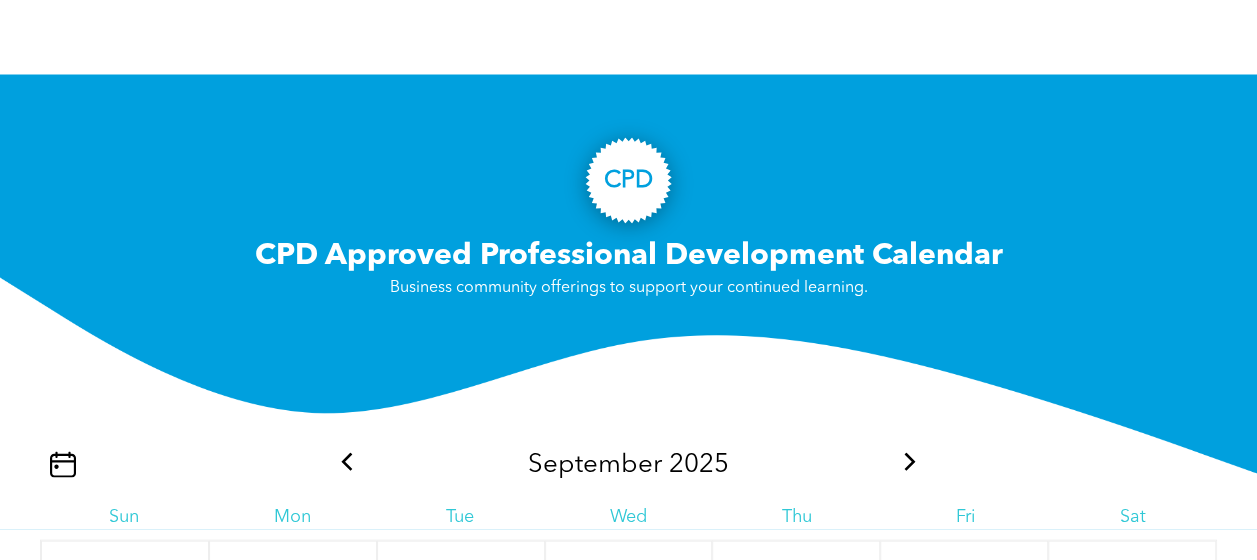 scroll, scrollTop: 1784, scrollLeft: 0, axis: vertical 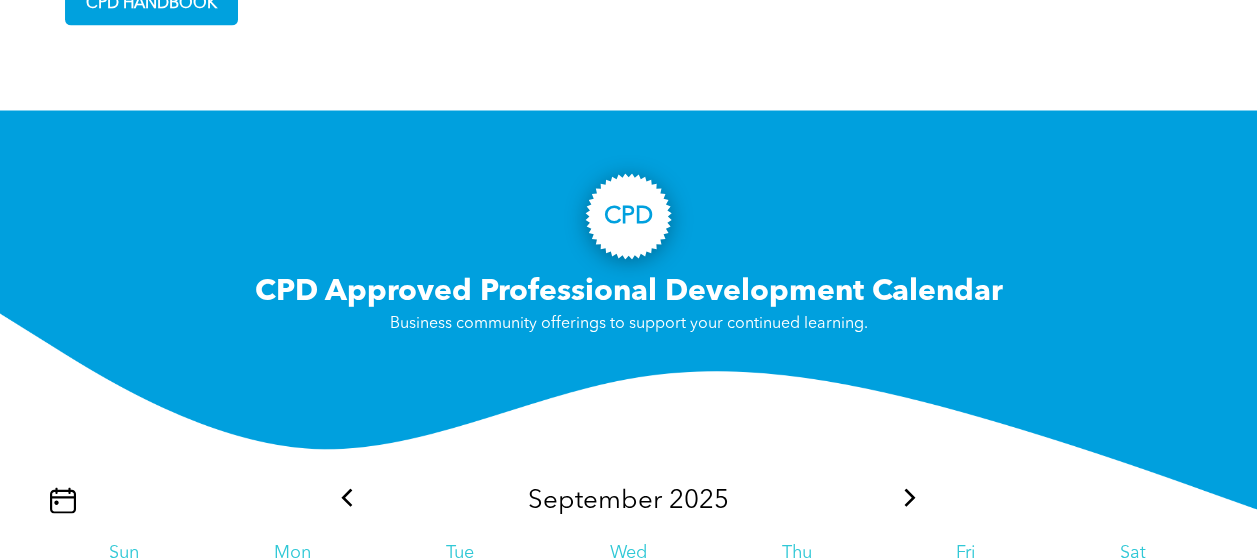 click 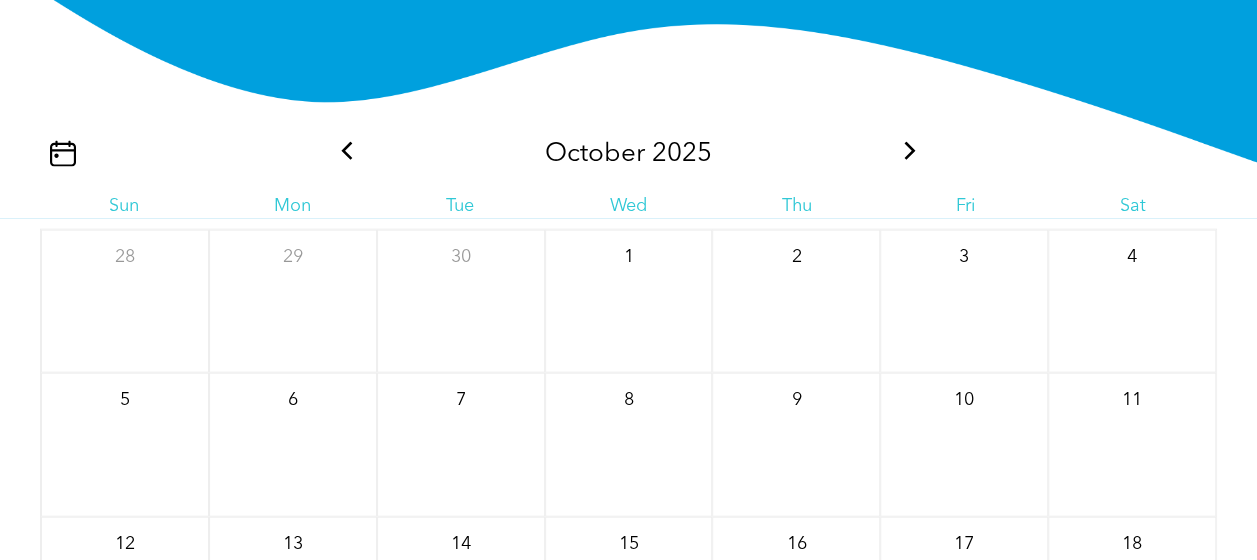 scroll, scrollTop: 2100, scrollLeft: 0, axis: vertical 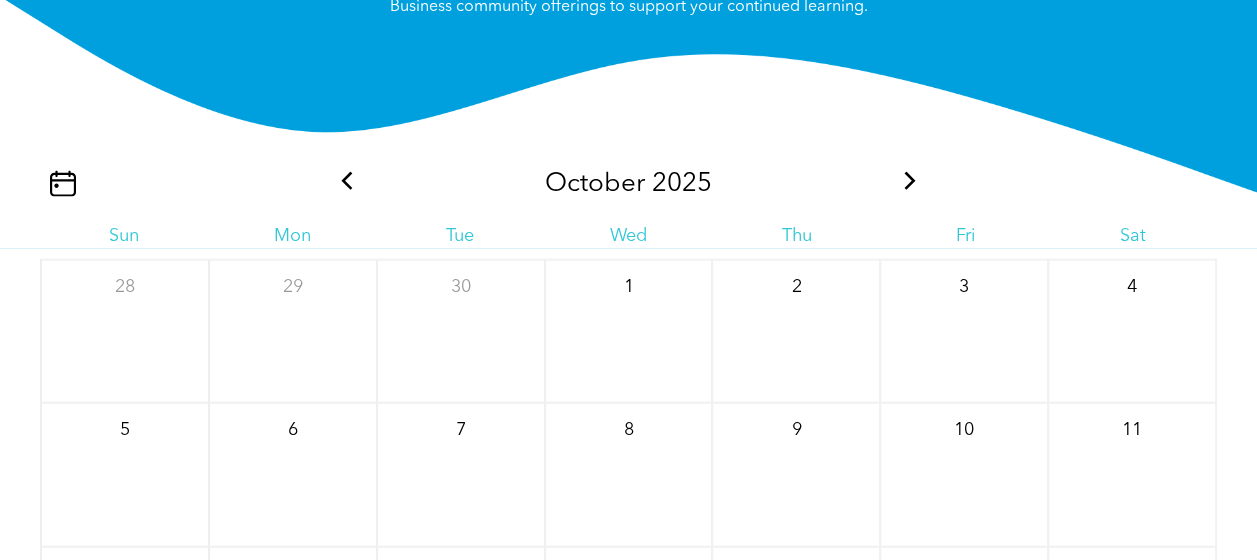 click 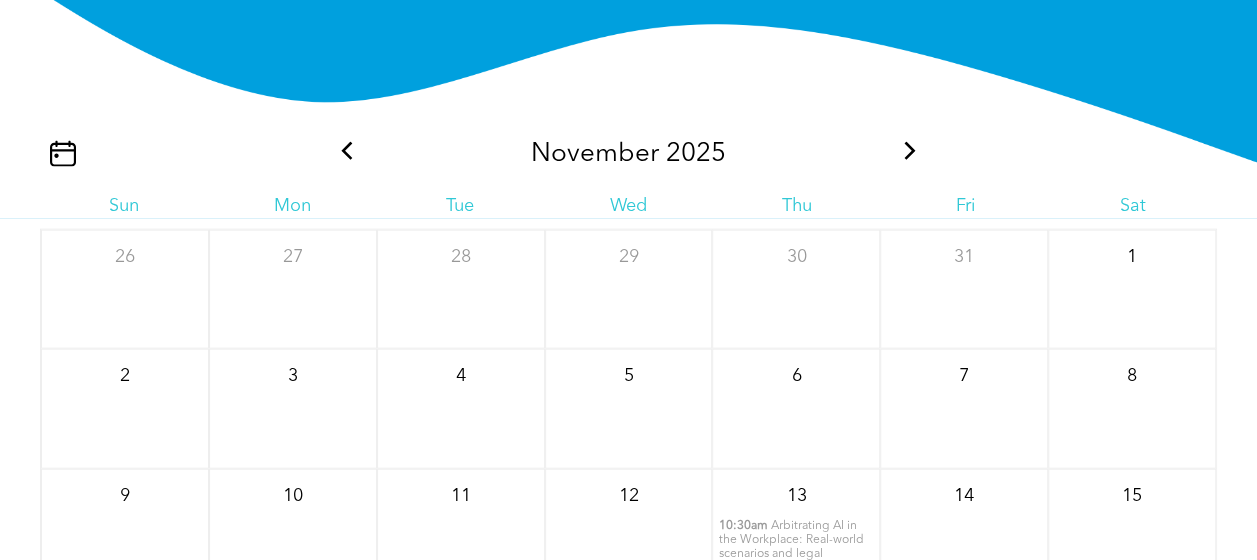 scroll, scrollTop: 2108, scrollLeft: 0, axis: vertical 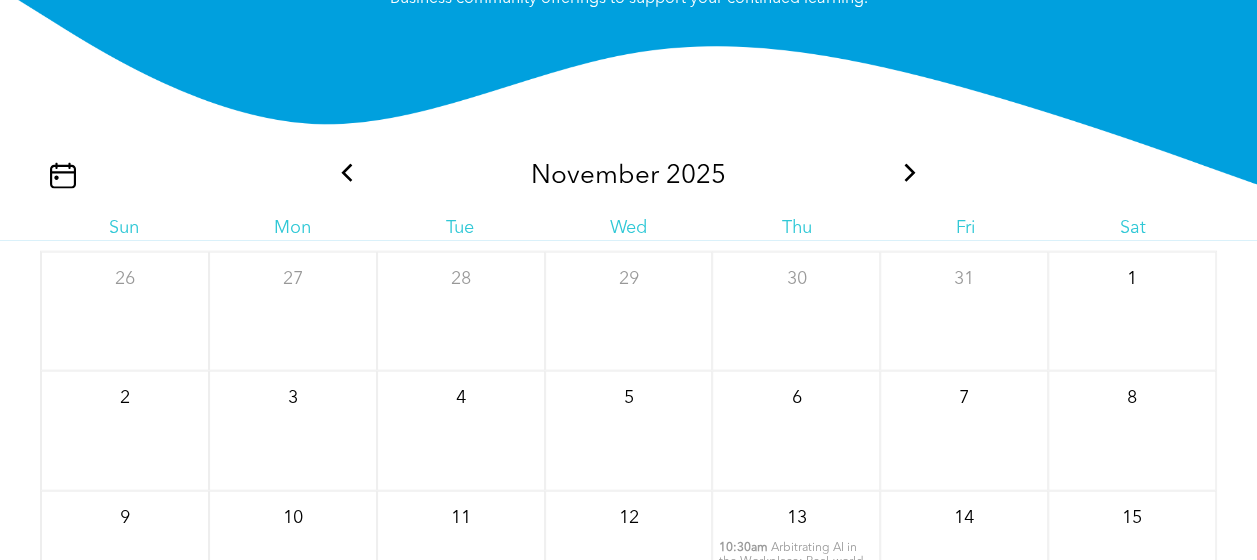 click 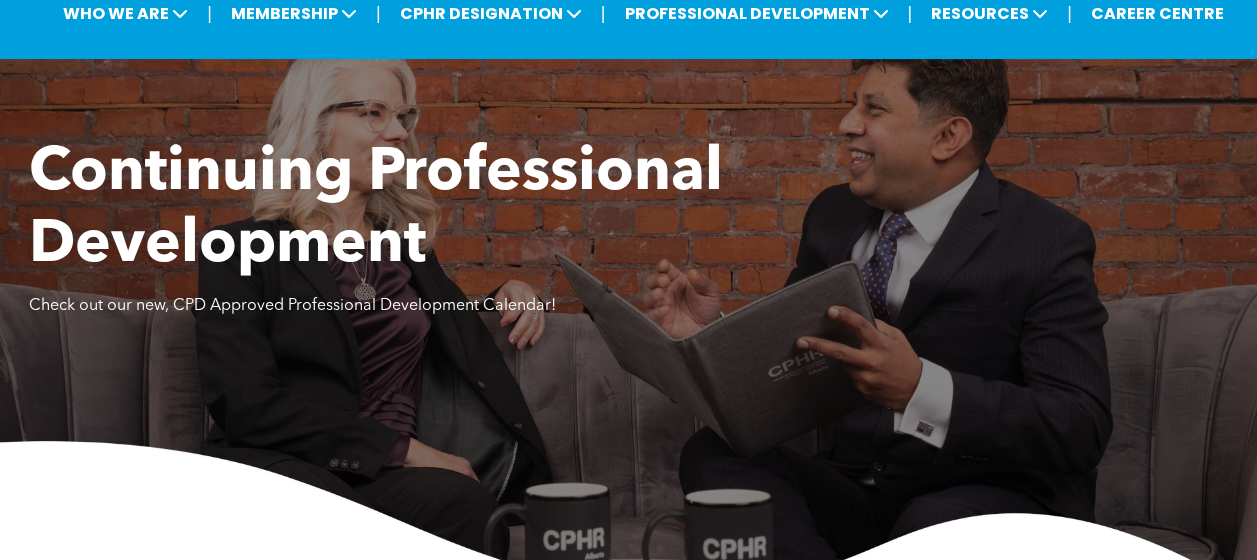 scroll, scrollTop: 0, scrollLeft: 0, axis: both 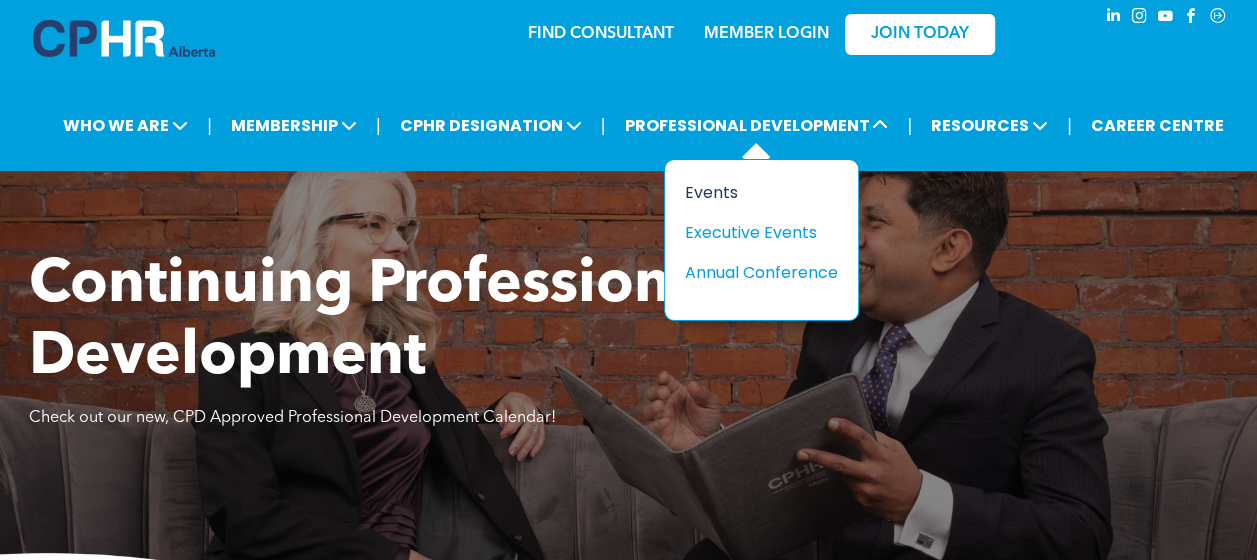click on "Events" at bounding box center (754, 192) 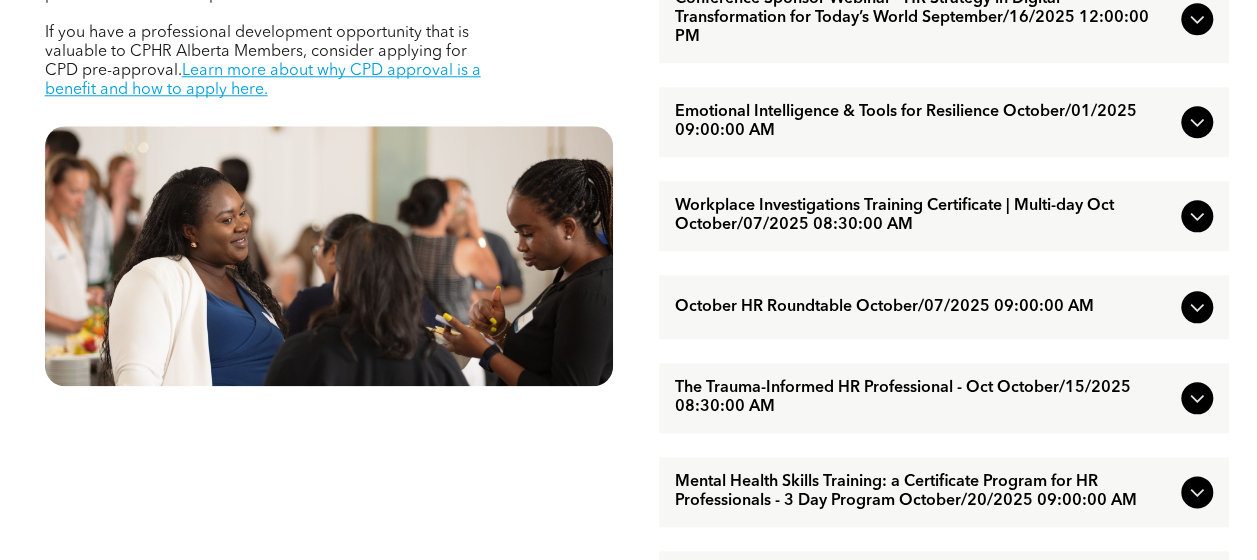 scroll, scrollTop: 981, scrollLeft: 0, axis: vertical 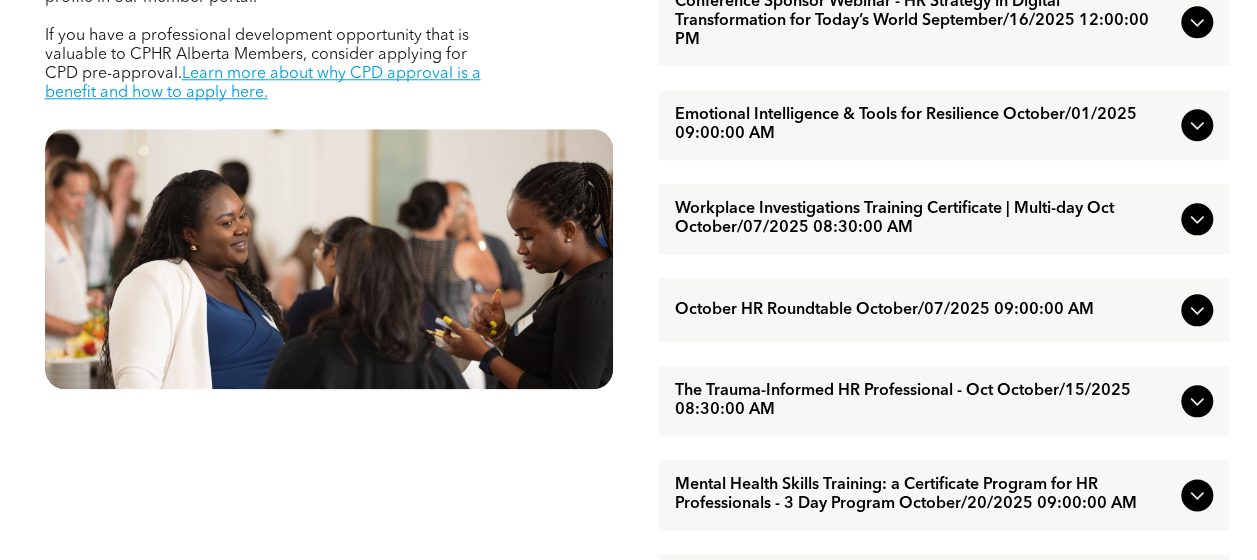click 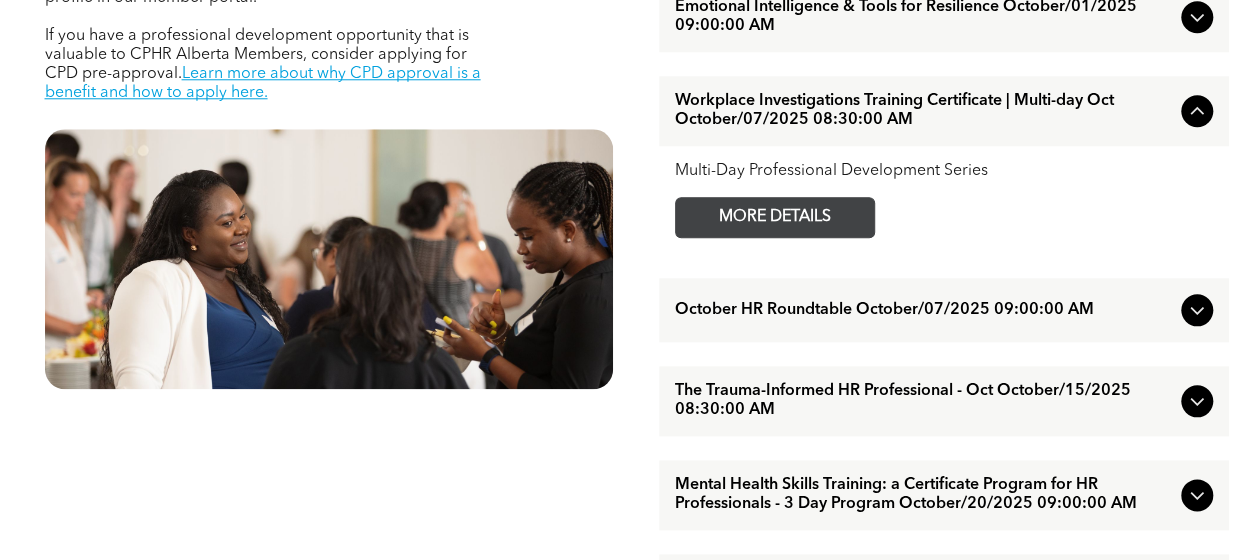 click on "MORE DETAILS" at bounding box center (775, 217) 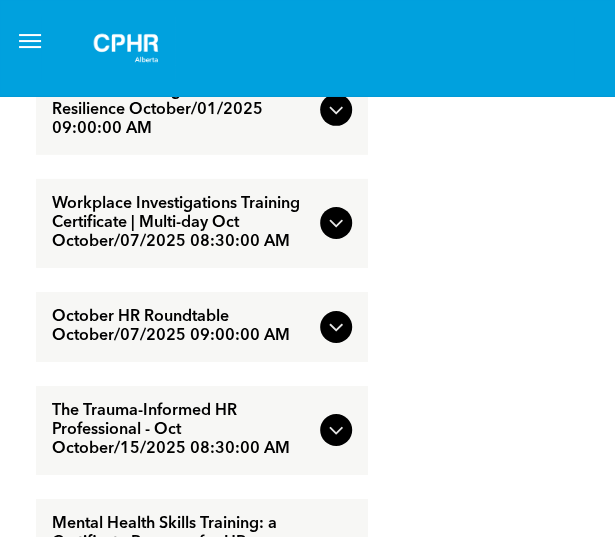 scroll, scrollTop: 3298, scrollLeft: 0, axis: vertical 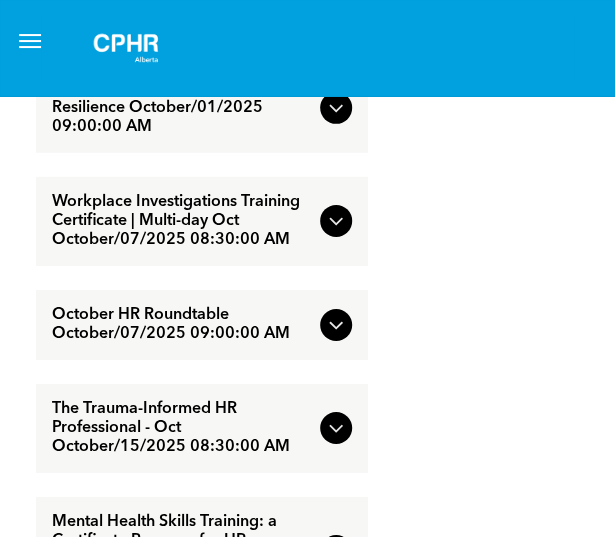 click 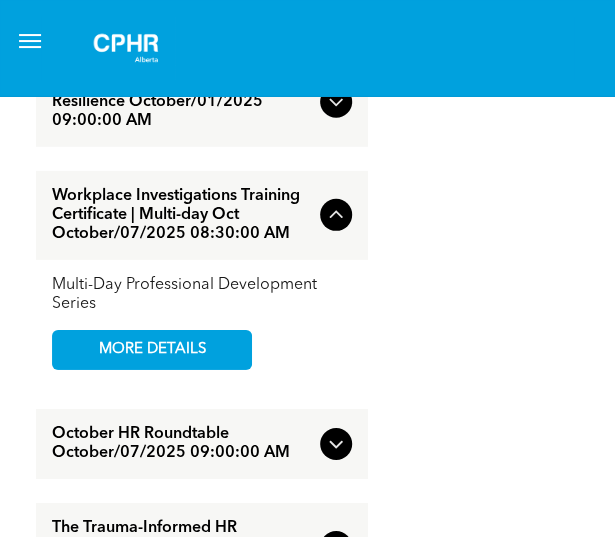 scroll, scrollTop: 3192, scrollLeft: 0, axis: vertical 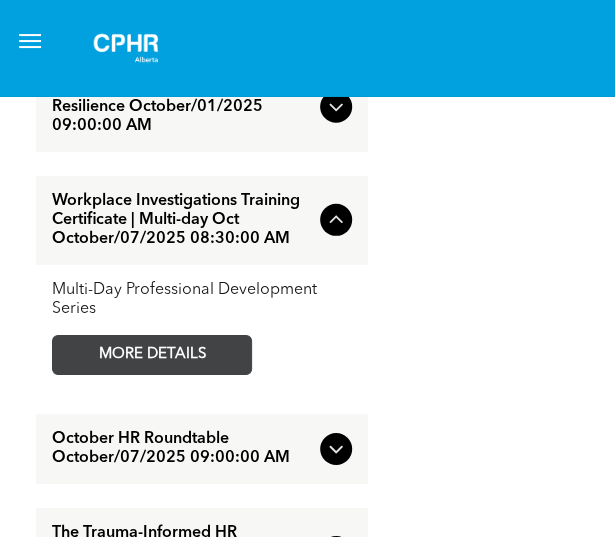click on "MORE DETAILS" at bounding box center [152, 355] 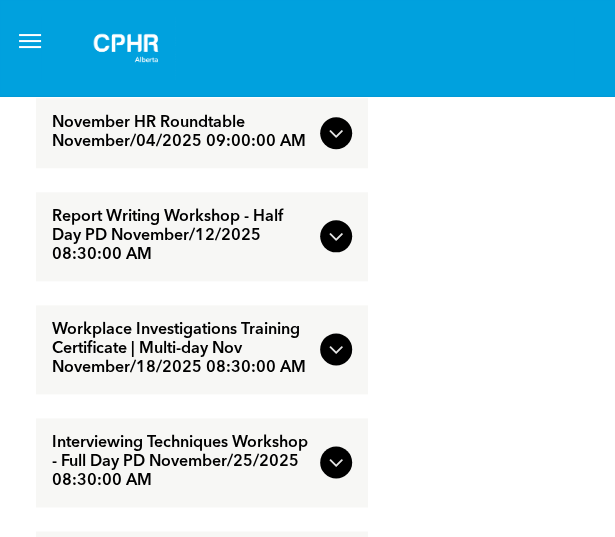 scroll, scrollTop: 4052, scrollLeft: 0, axis: vertical 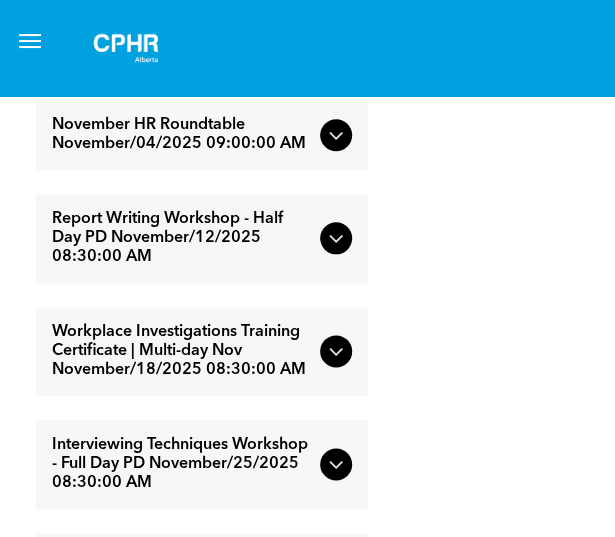 click on "Workplace Investigations Training Certificate | Multi-day Nov  November/18/2025 08:30:00 AM" at bounding box center [182, 351] 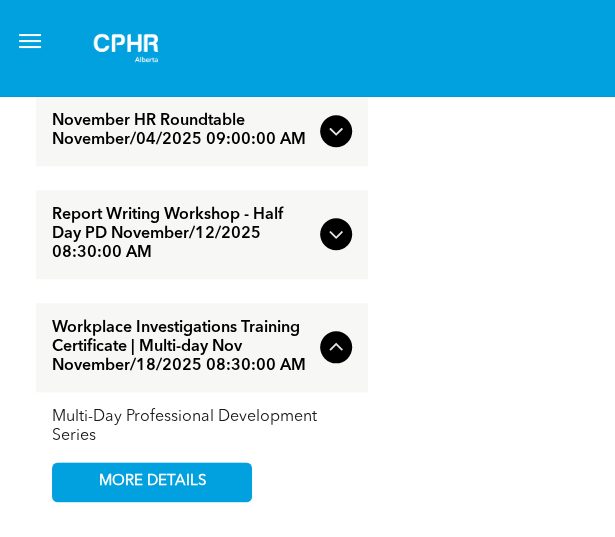 scroll, scrollTop: 3946, scrollLeft: 0, axis: vertical 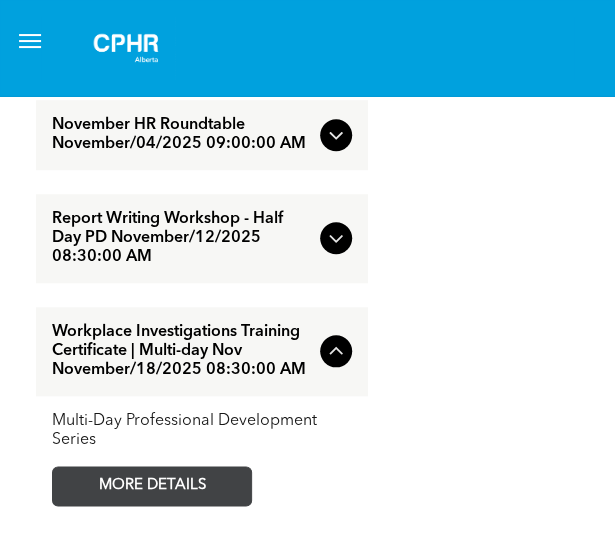 click on "MORE DETAILS" at bounding box center (152, 486) 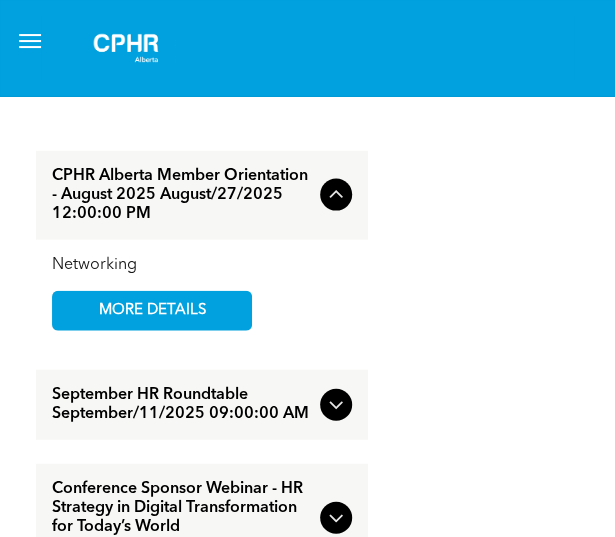 scroll, scrollTop: 2743, scrollLeft: 0, axis: vertical 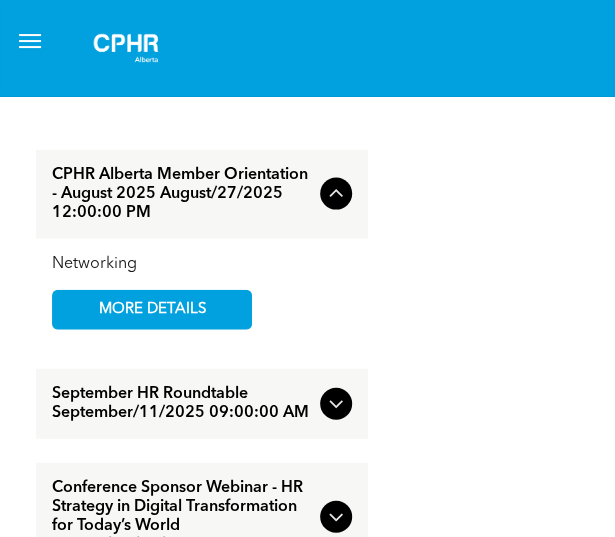 click 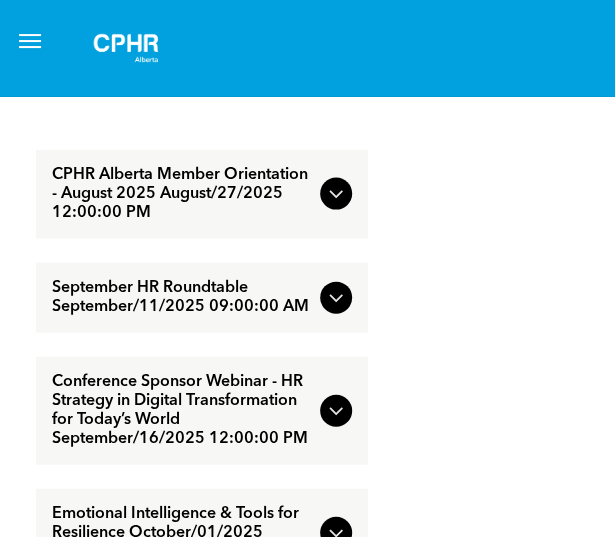 click 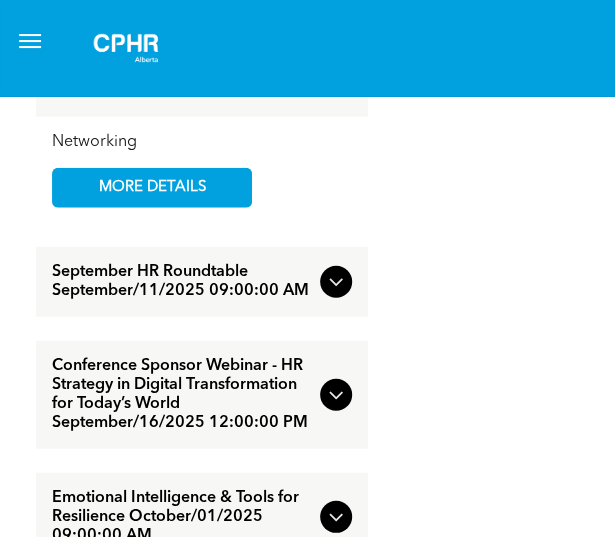 scroll, scrollTop: 2865, scrollLeft: 0, axis: vertical 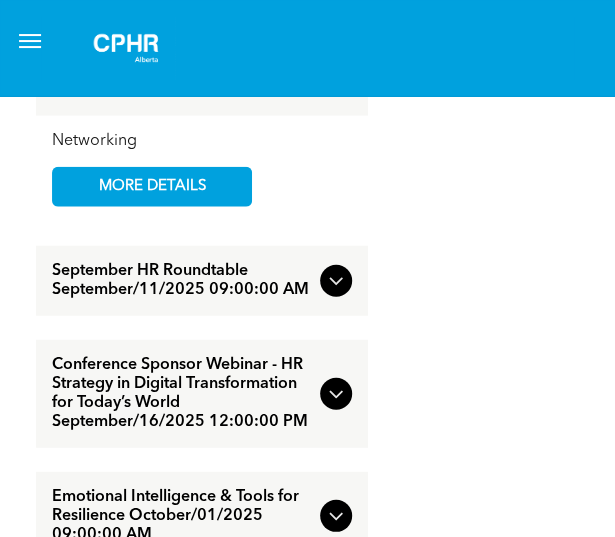click at bounding box center (336, 281) 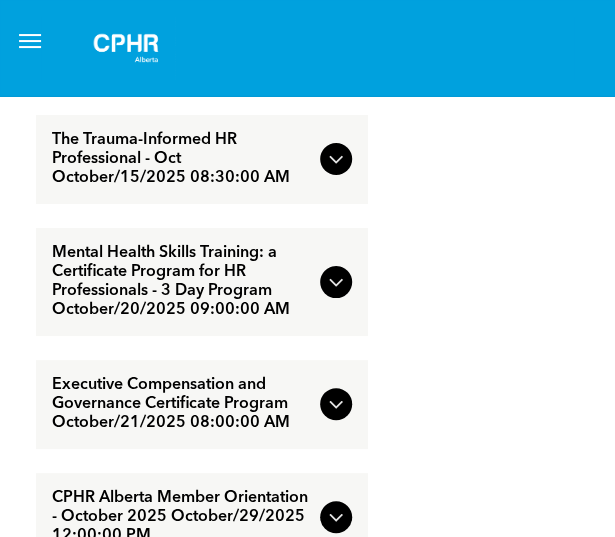 scroll, scrollTop: 3543, scrollLeft: 0, axis: vertical 